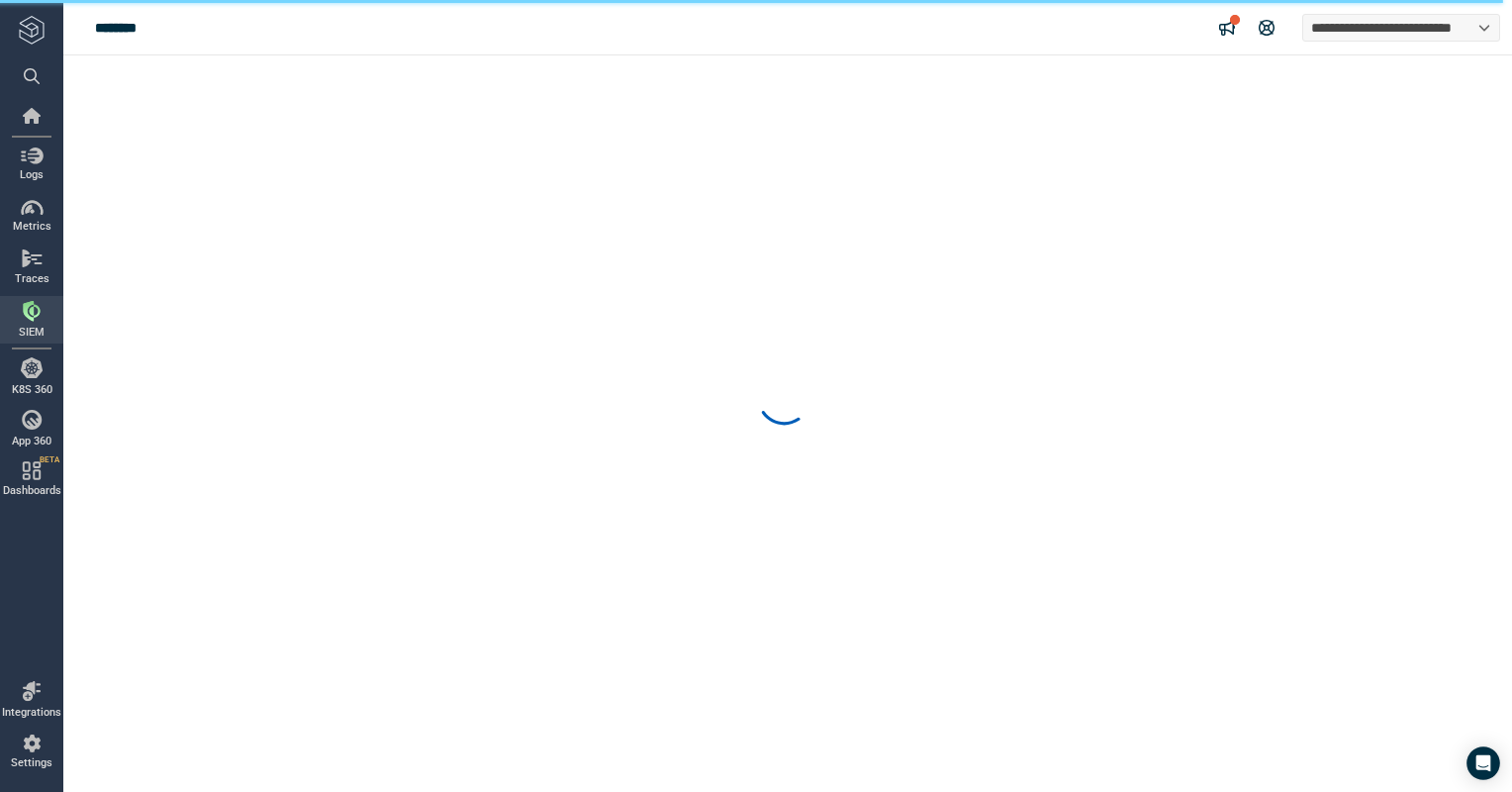 scroll, scrollTop: 0, scrollLeft: 0, axis: both 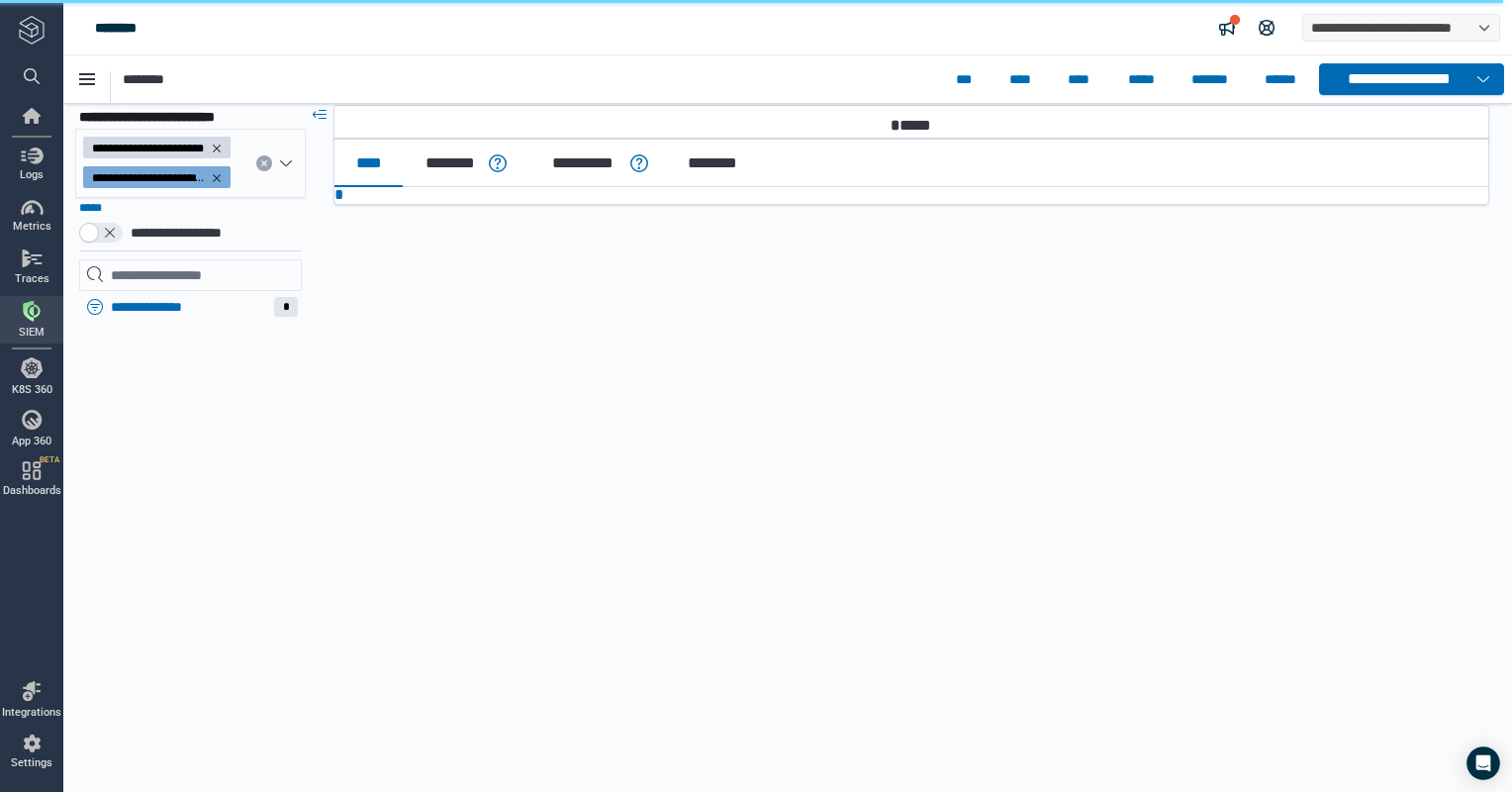 type on "*" 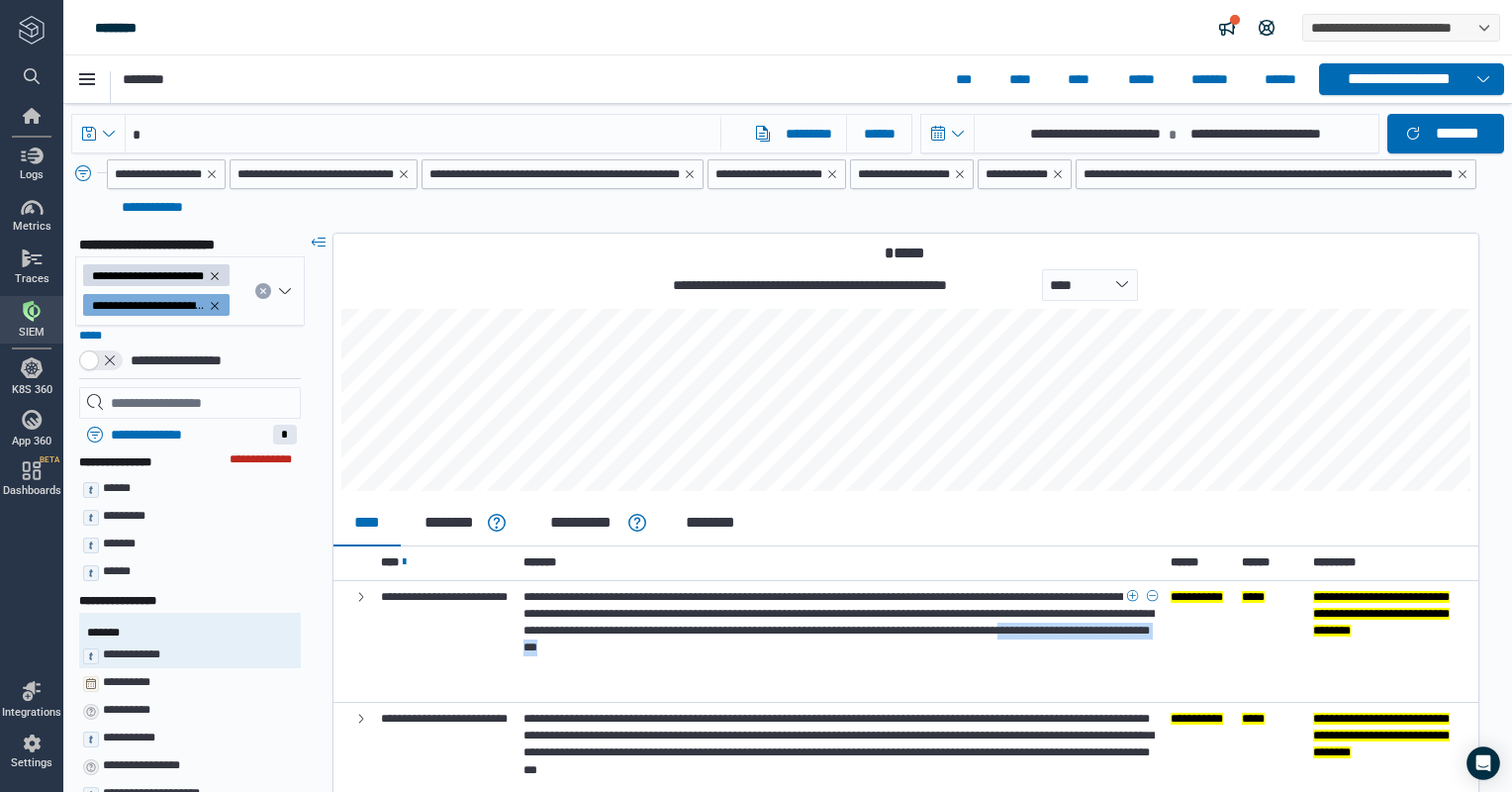 drag, startPoint x: 1003, startPoint y: 663, endPoint x: 1020, endPoint y: 693, distance: 34.48188 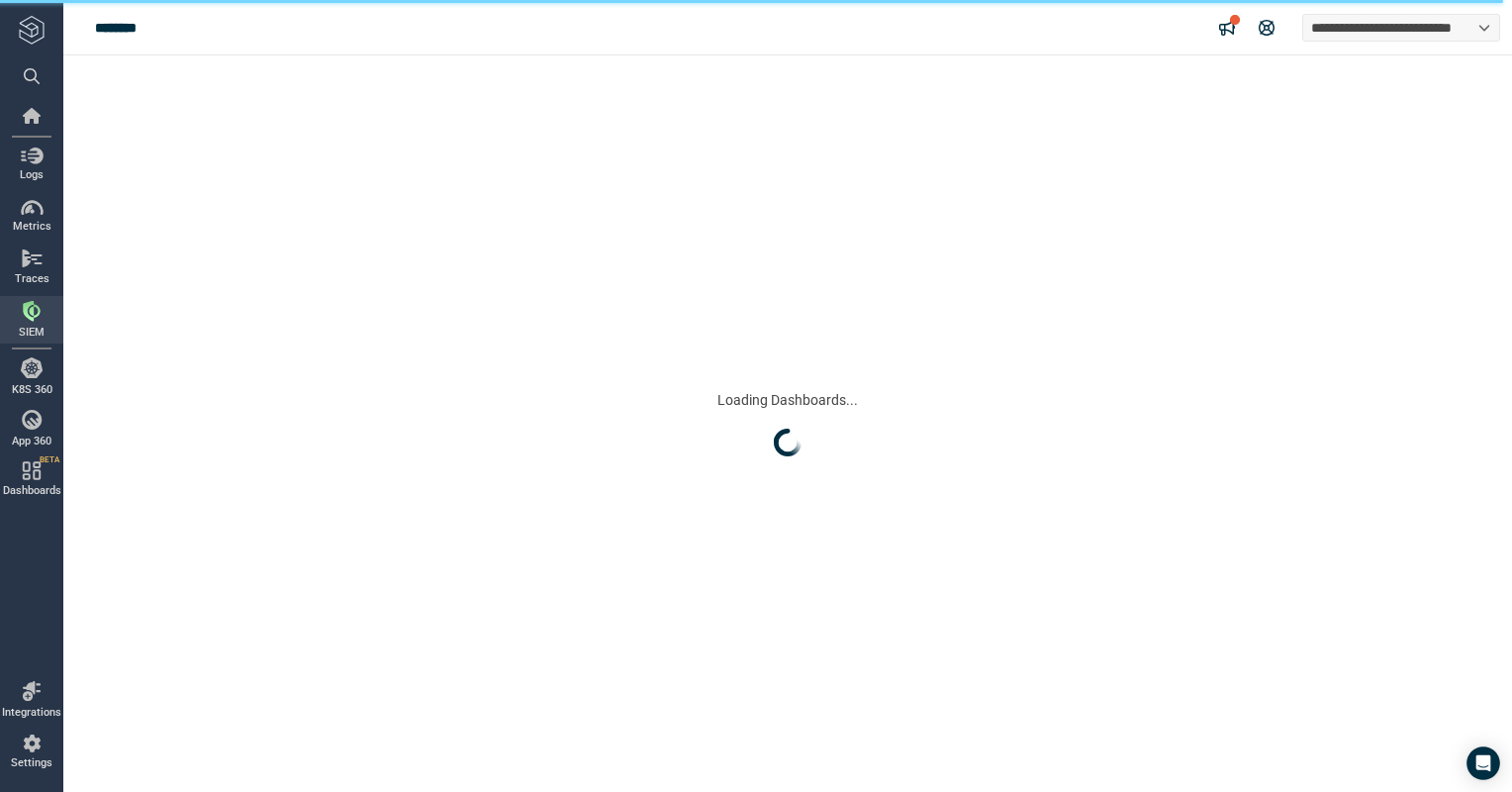 scroll, scrollTop: 0, scrollLeft: 0, axis: both 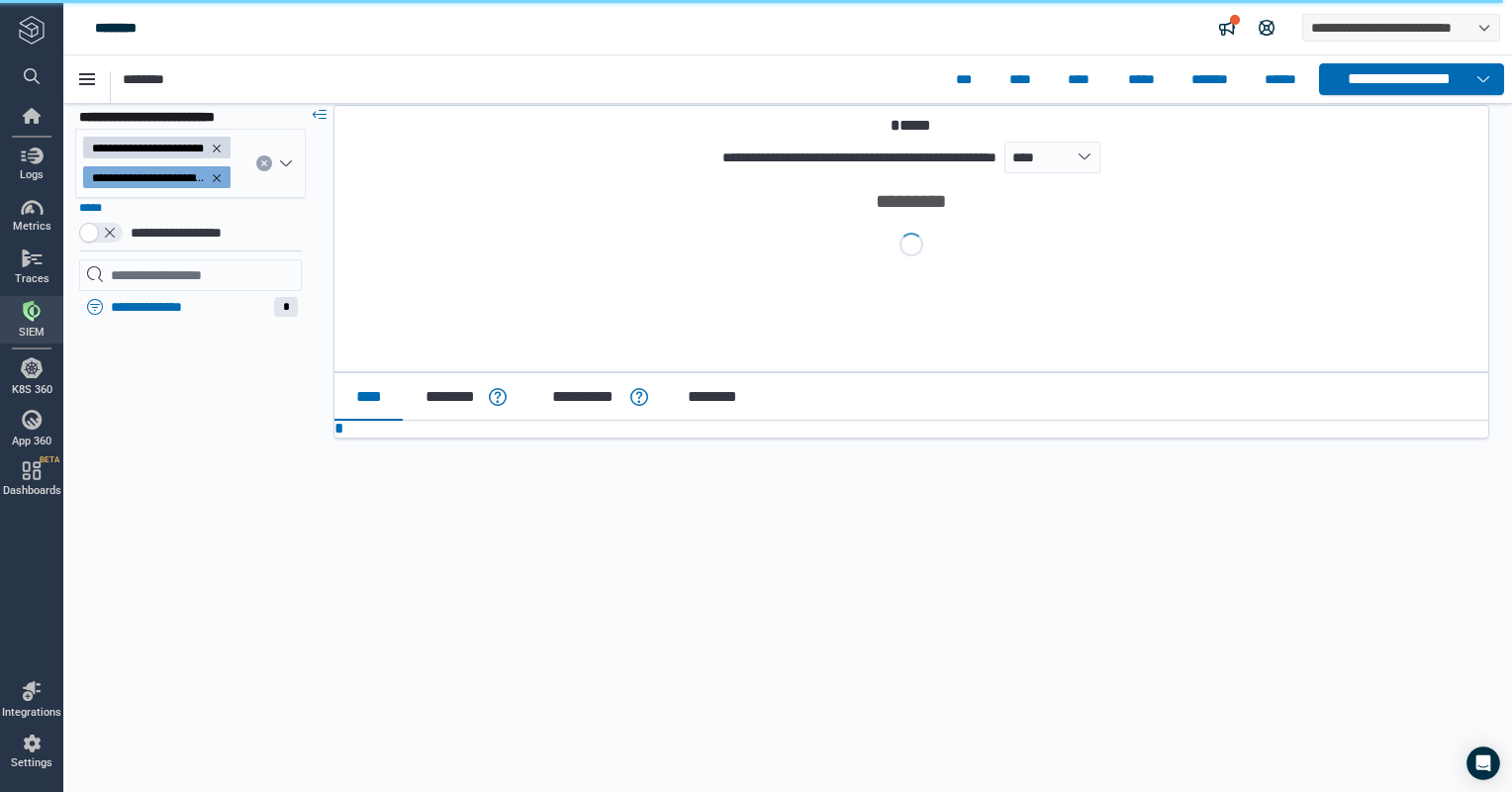 type on "*" 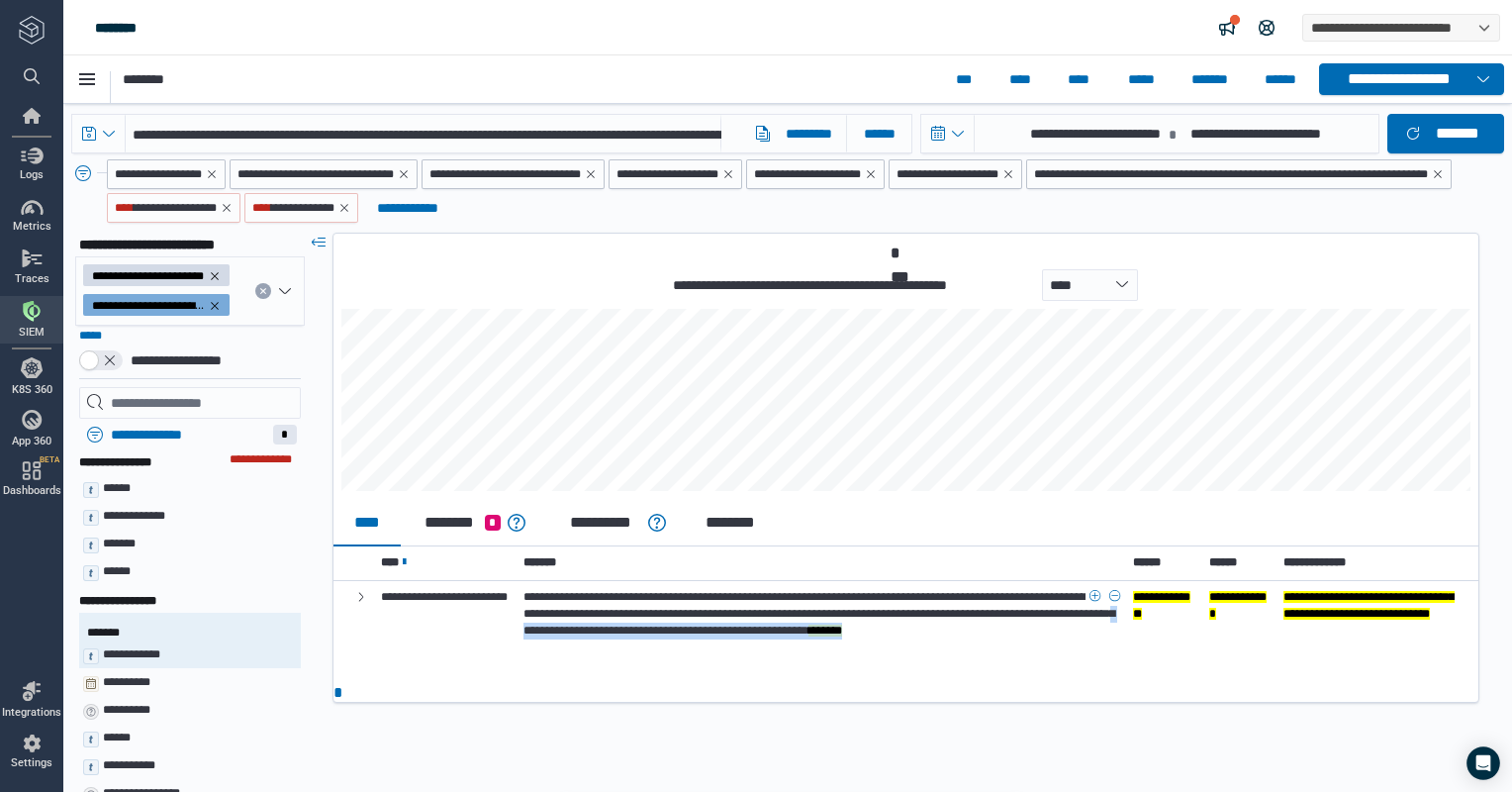 drag, startPoint x: 871, startPoint y: 645, endPoint x: 885, endPoint y: 676, distance: 34.0147 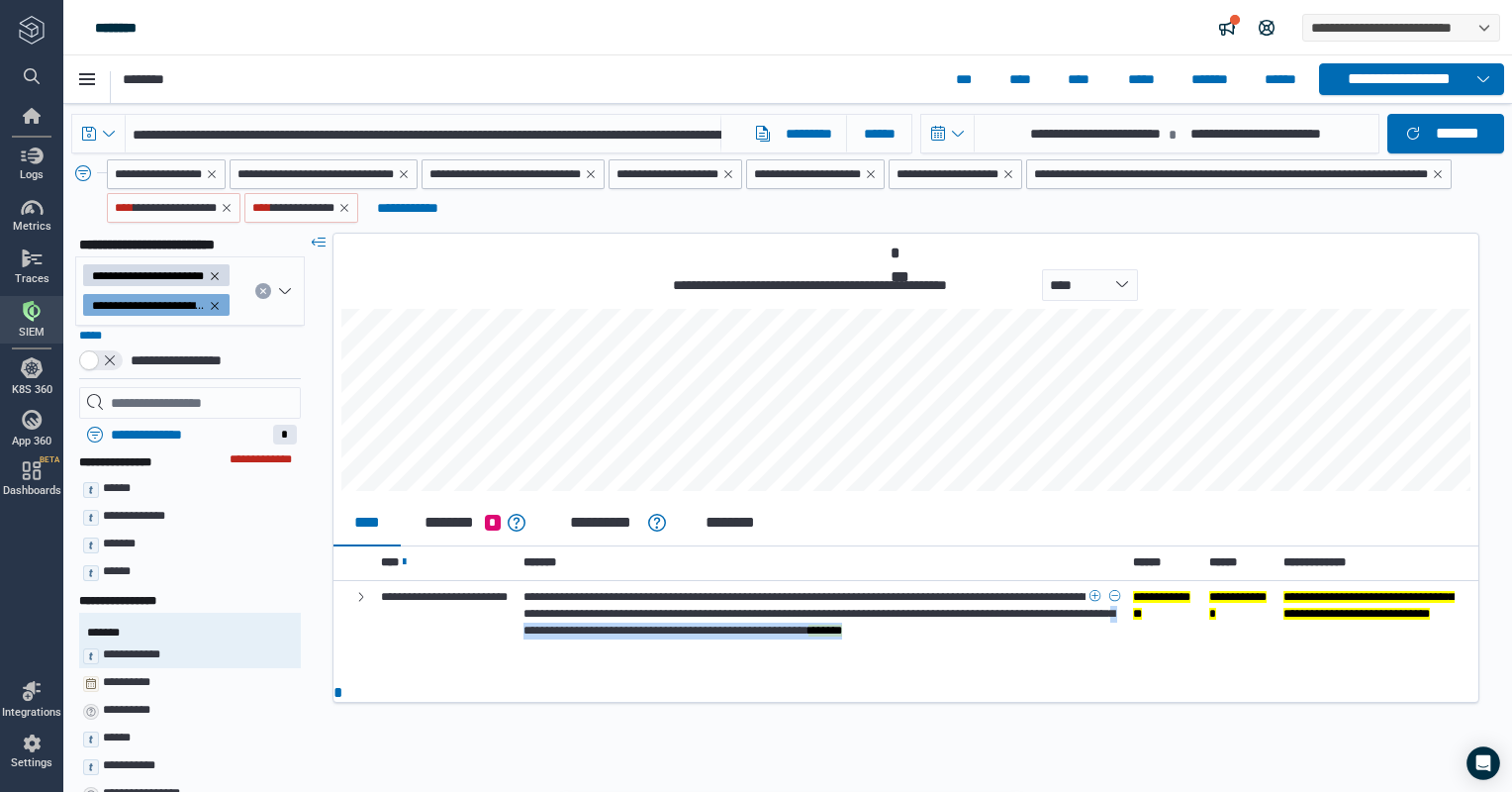 copy on "**********" 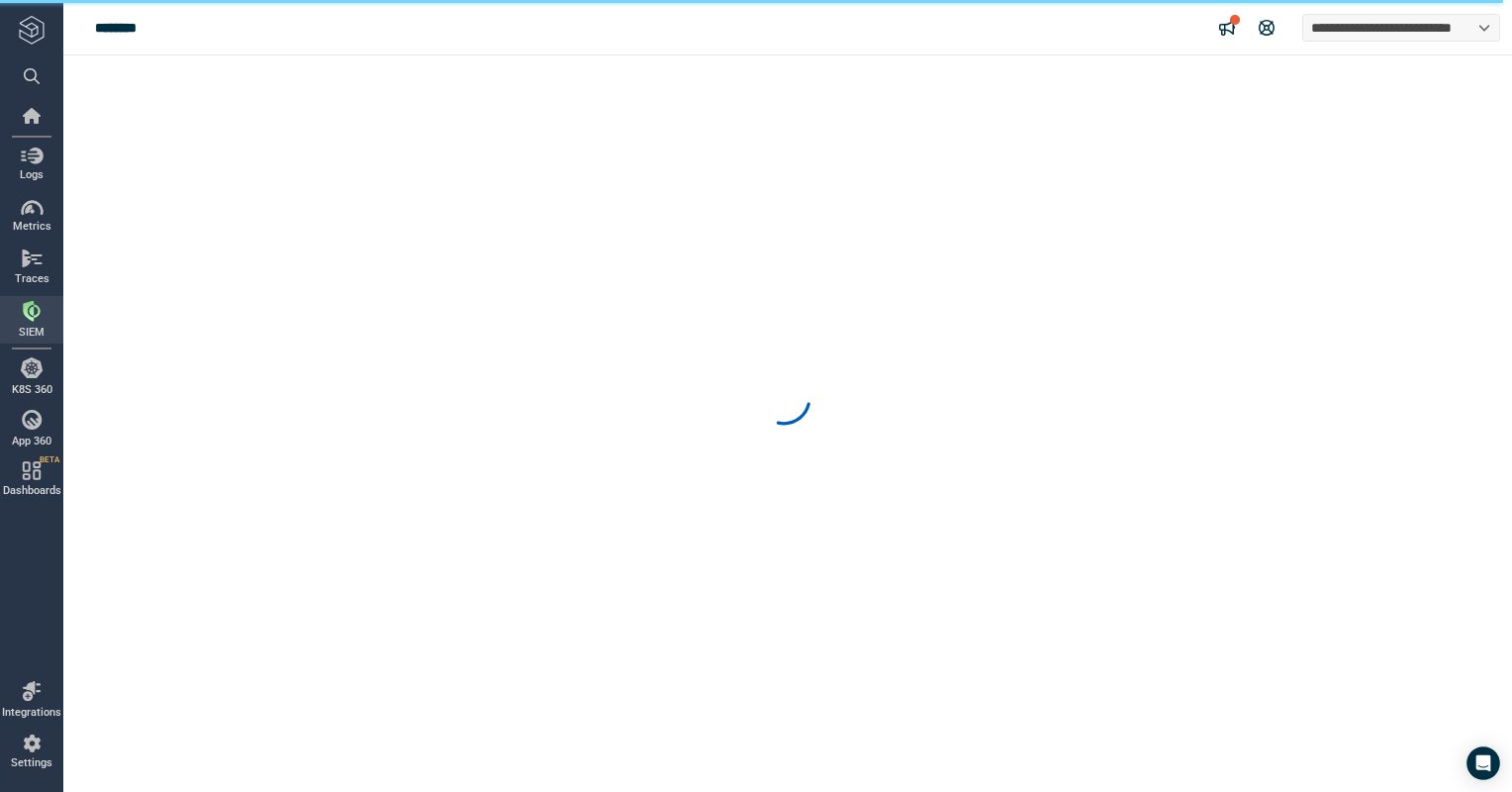 scroll, scrollTop: 0, scrollLeft: 0, axis: both 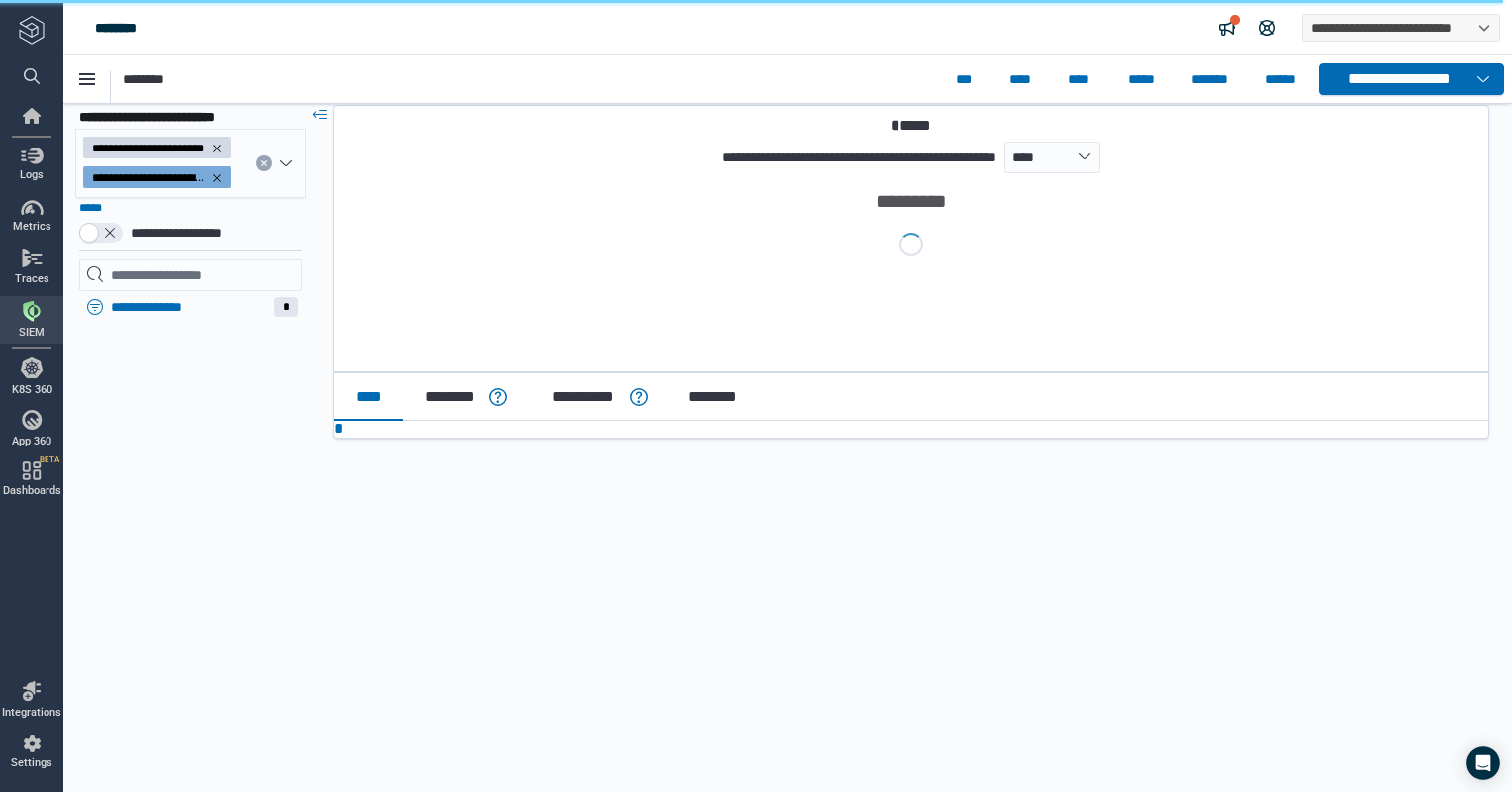 type on "*" 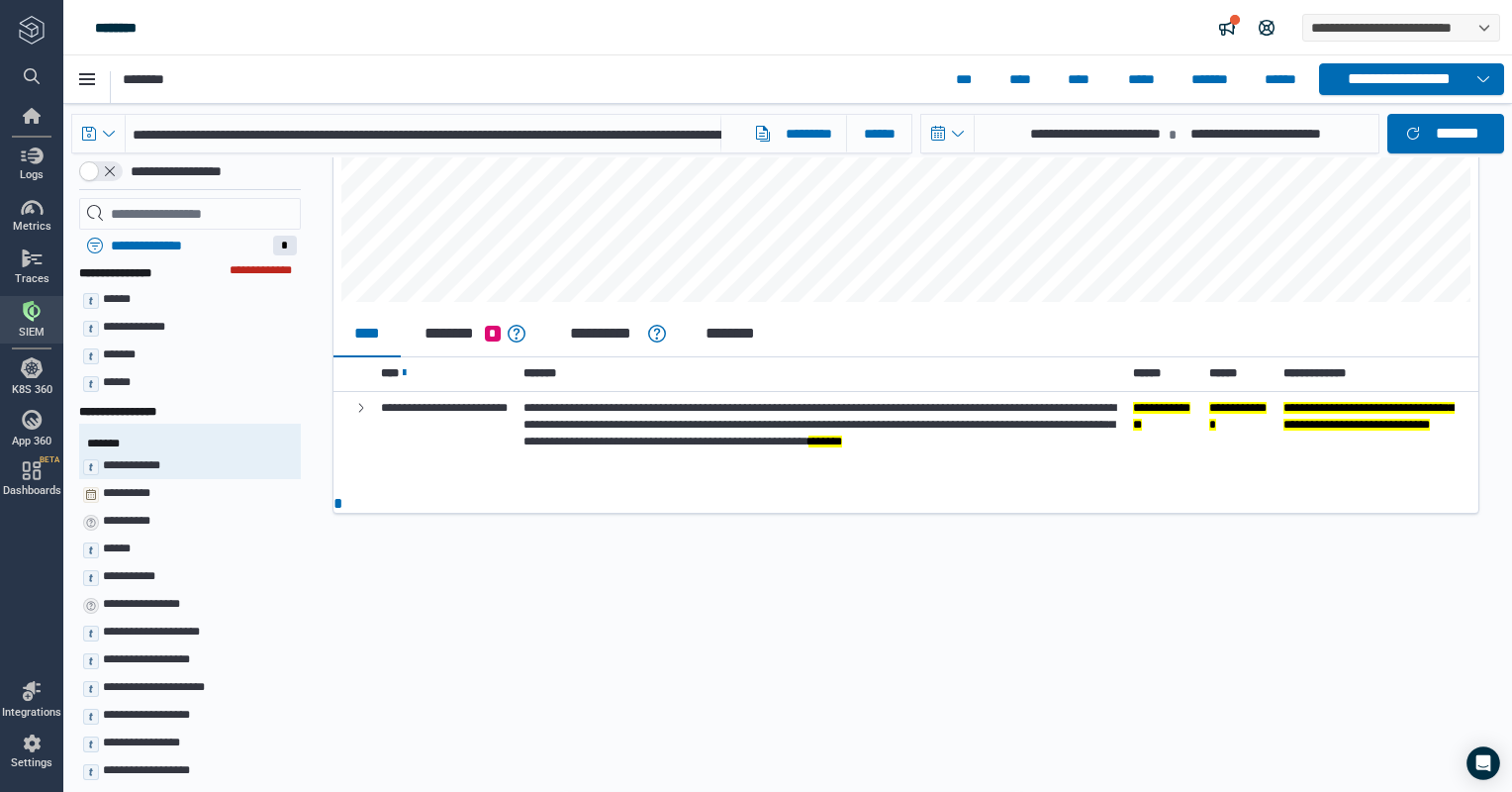 scroll, scrollTop: 190, scrollLeft: 0, axis: vertical 